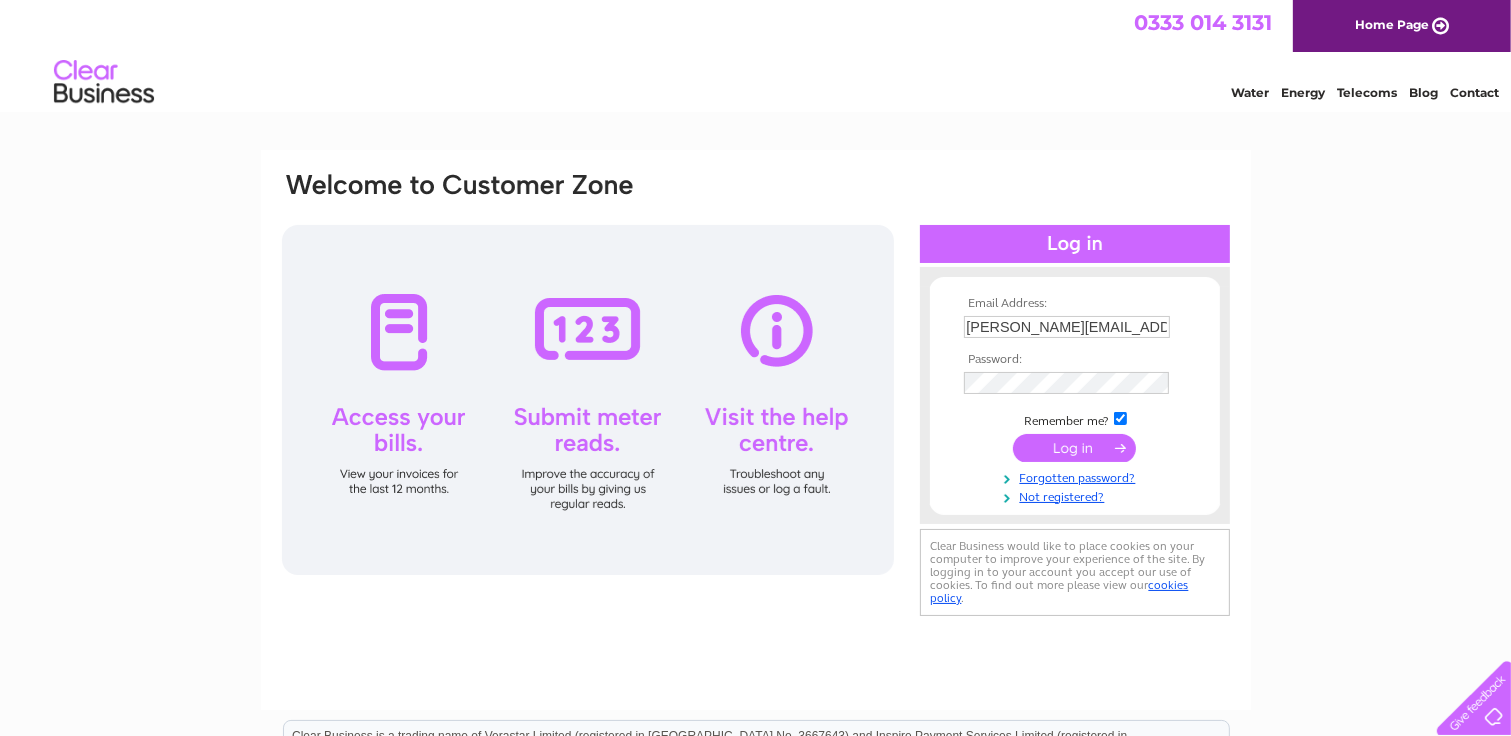 scroll, scrollTop: 0, scrollLeft: 0, axis: both 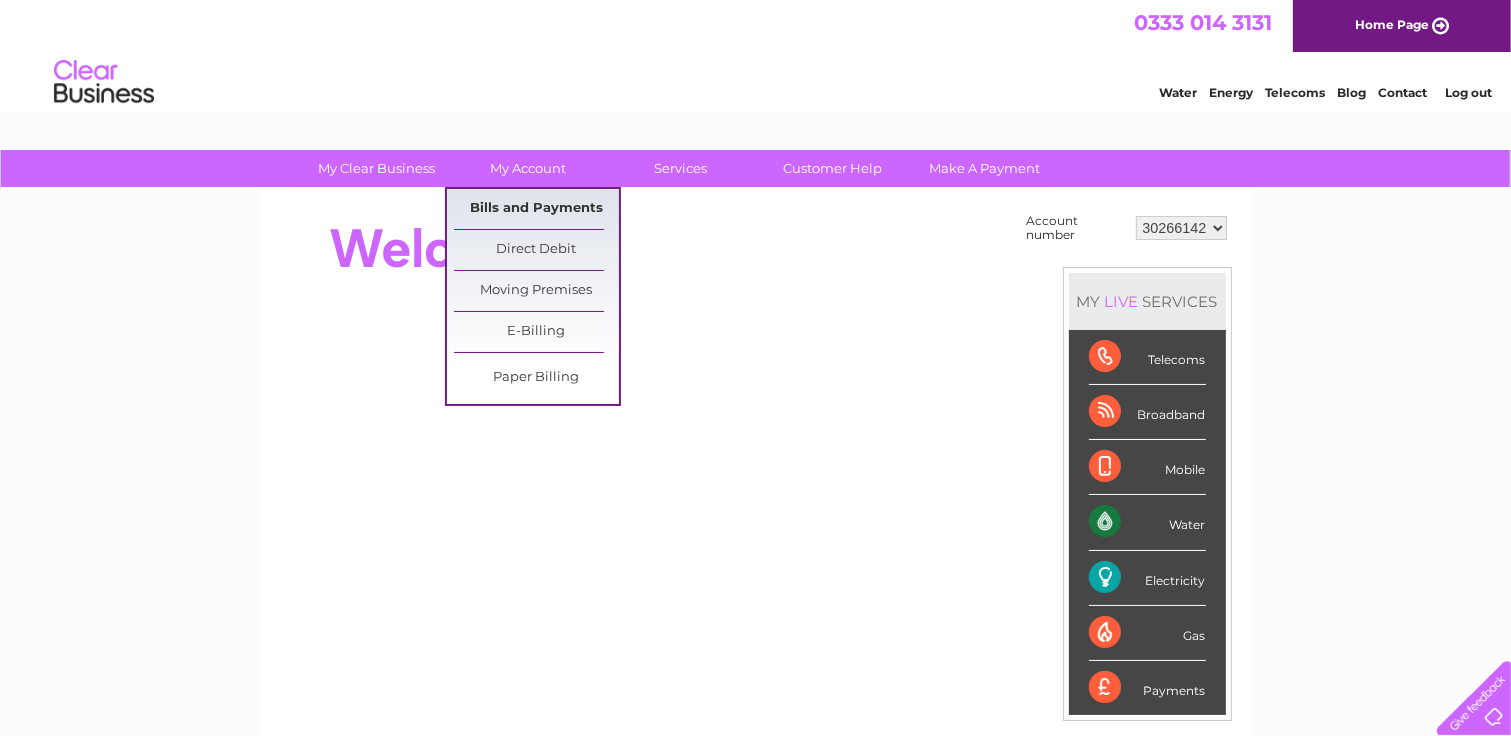 click on "Bills and Payments" at bounding box center (536, 209) 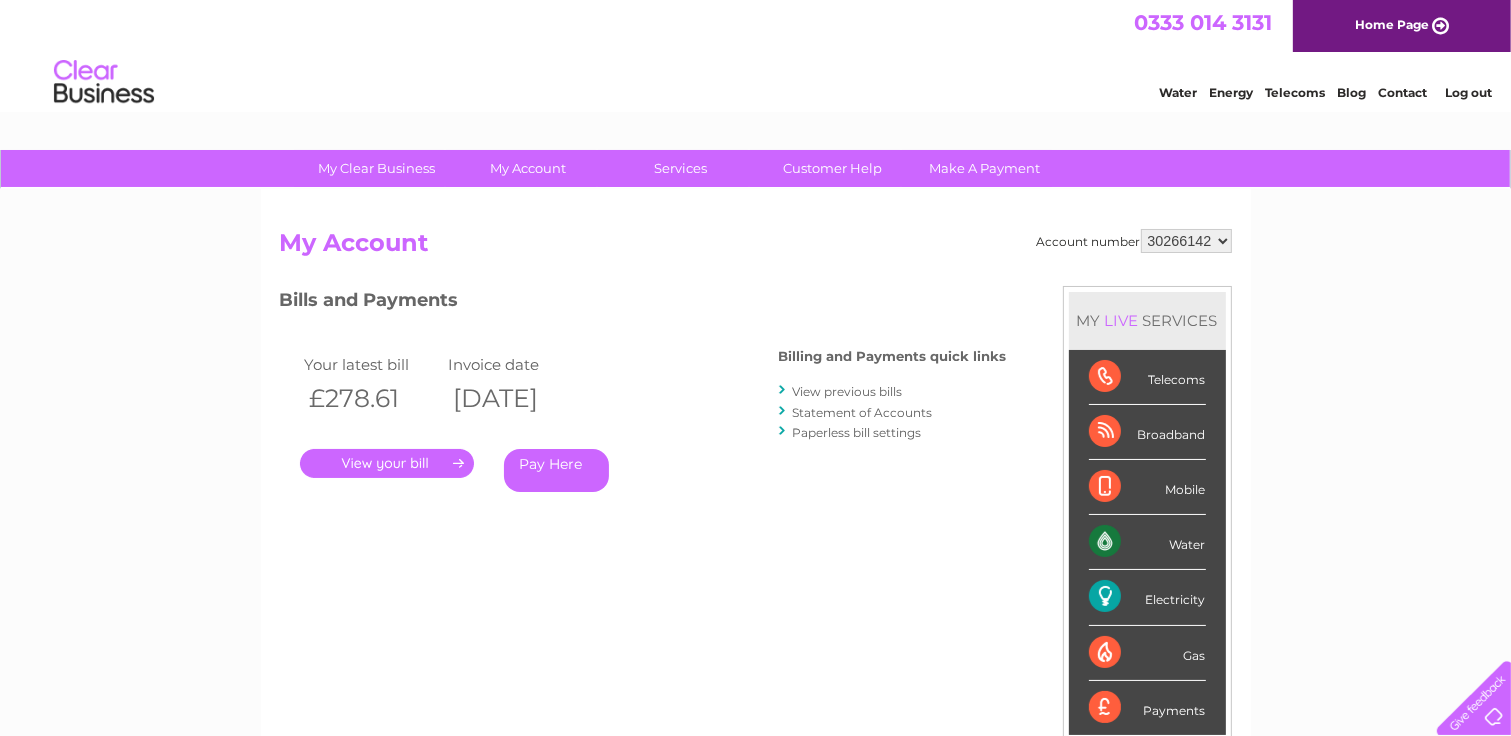 scroll, scrollTop: 0, scrollLeft: 0, axis: both 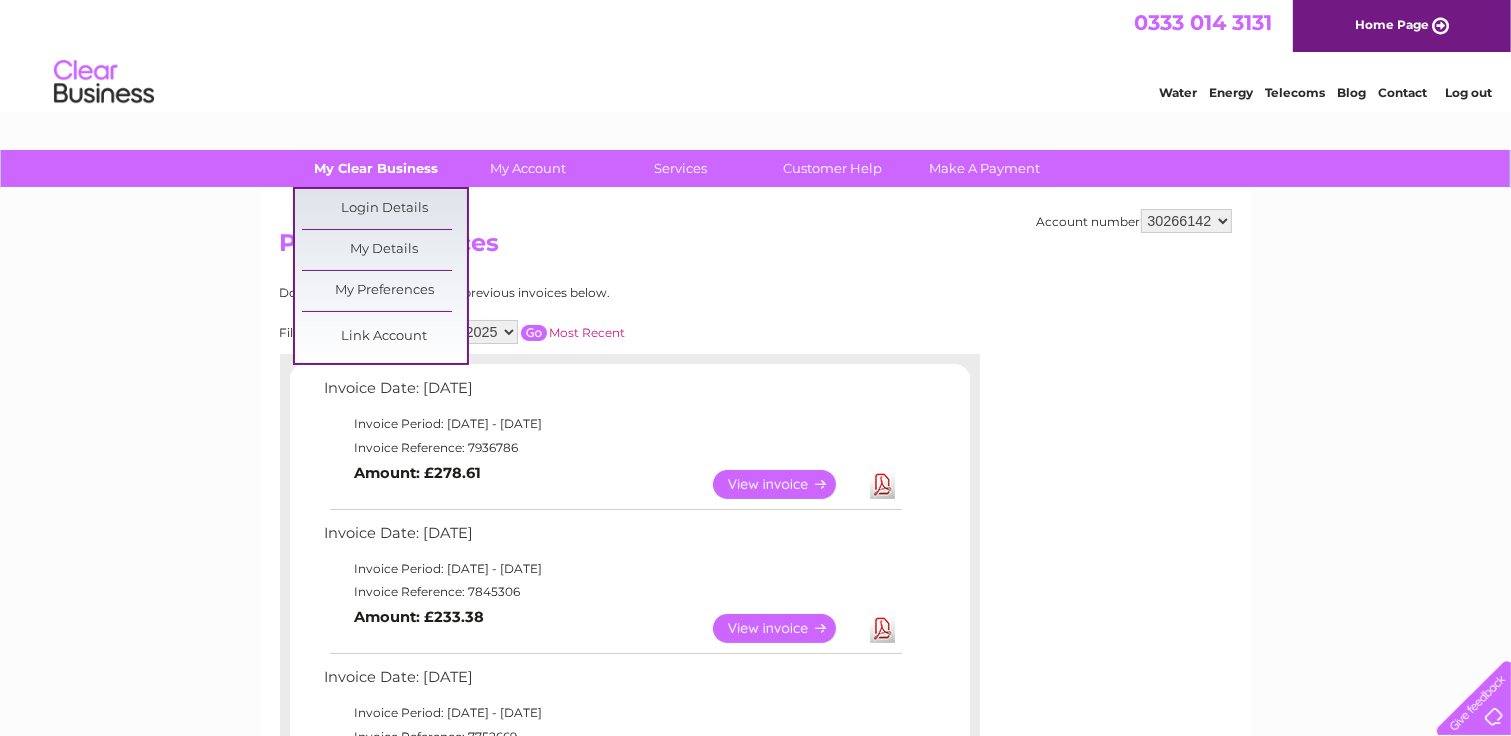 click on "My Clear Business" at bounding box center [376, 168] 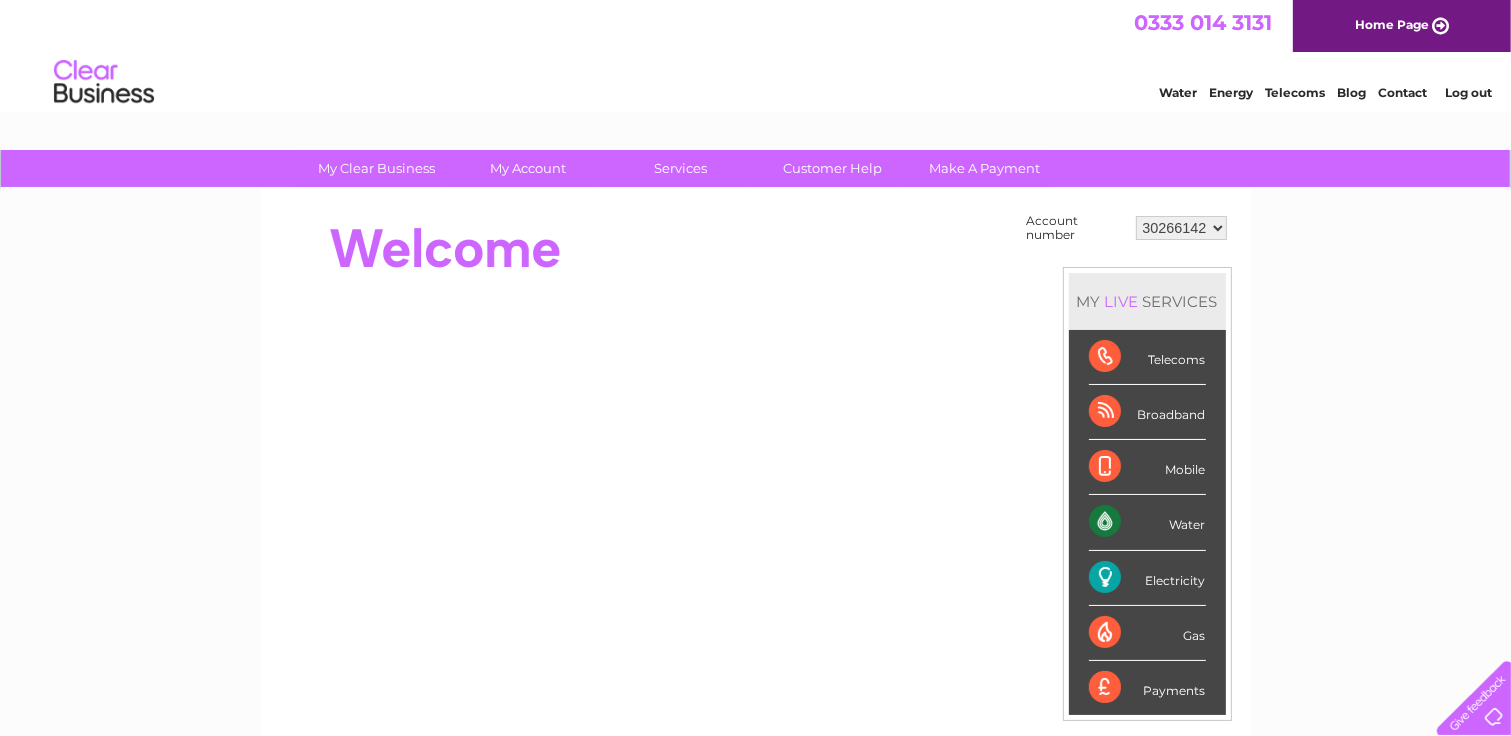 scroll, scrollTop: 0, scrollLeft: 0, axis: both 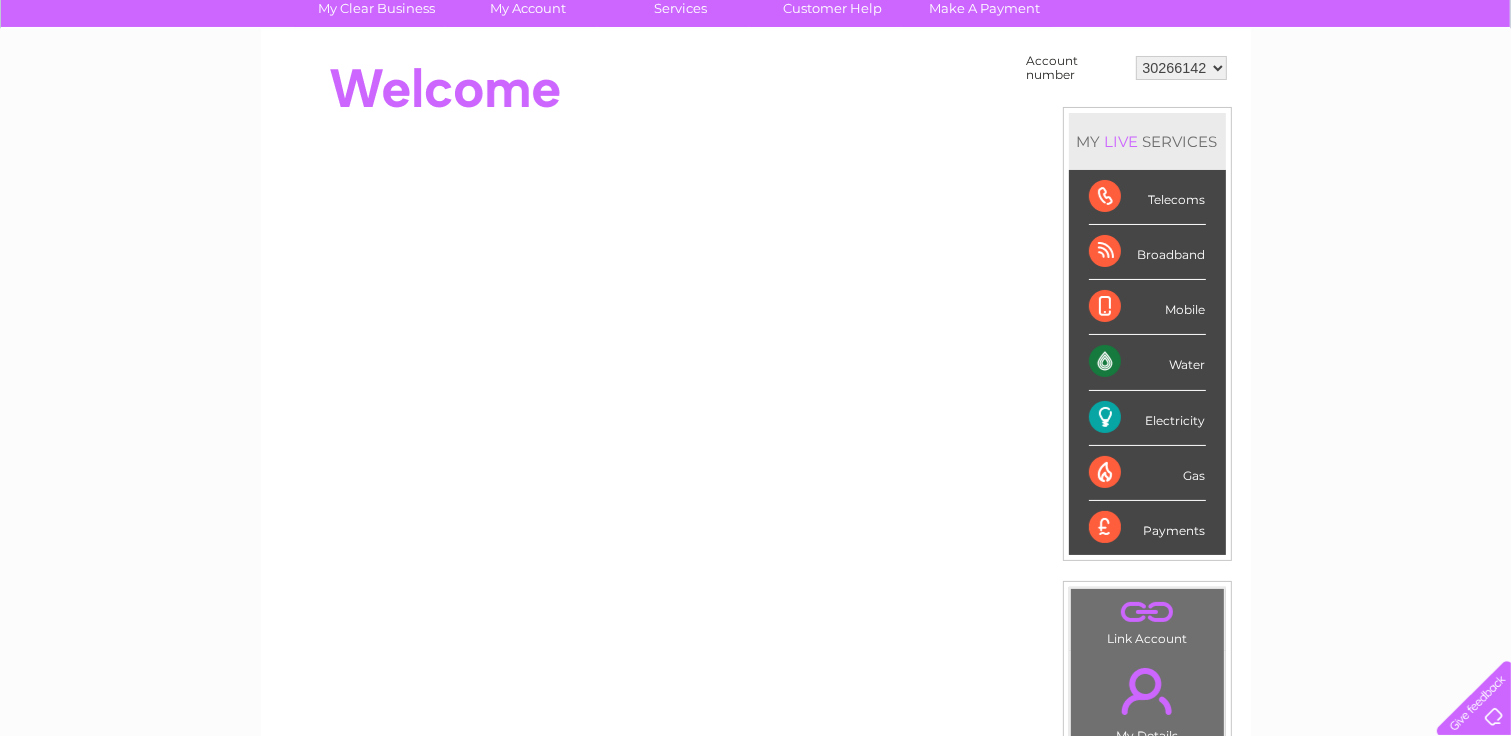 click on "Electricity" at bounding box center [1147, 418] 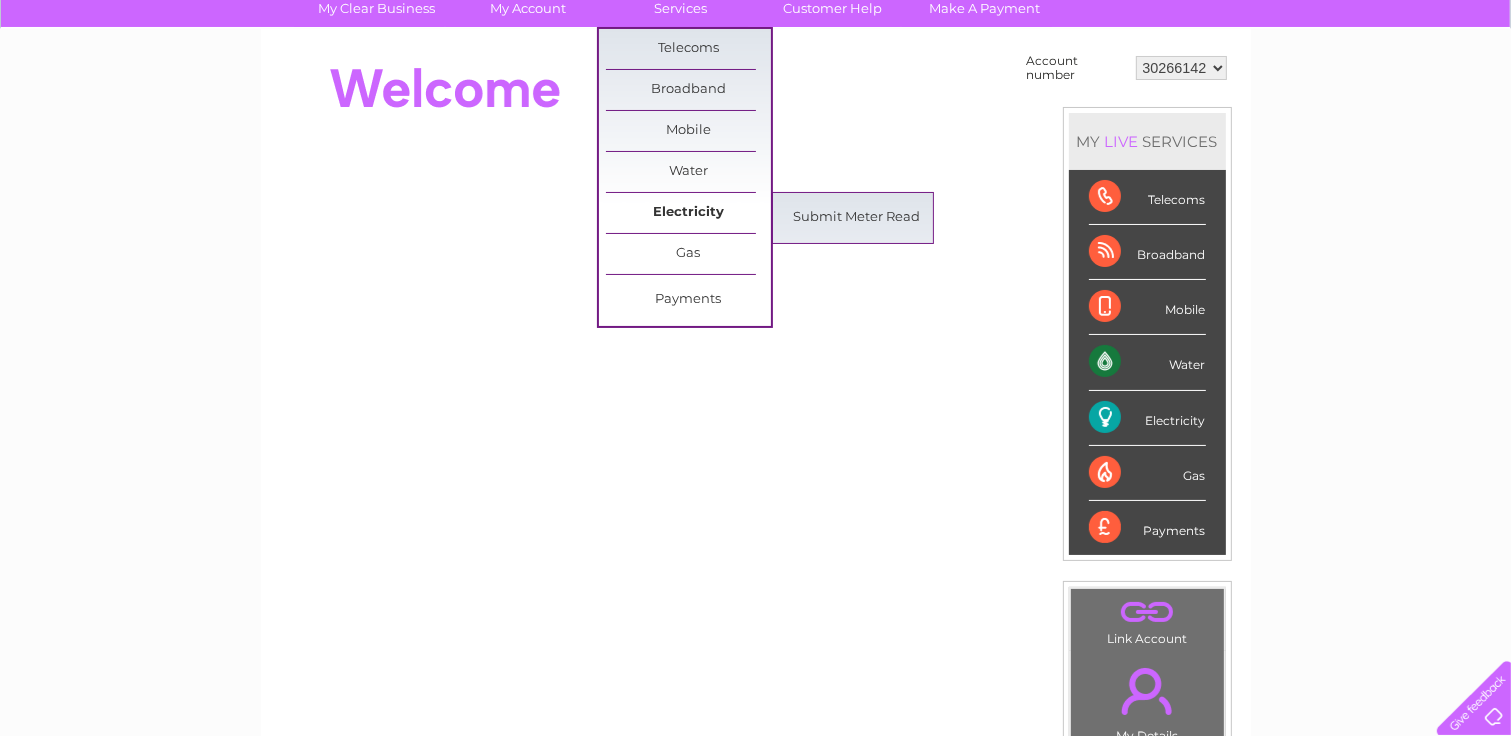 click on "Electricity" at bounding box center [688, 213] 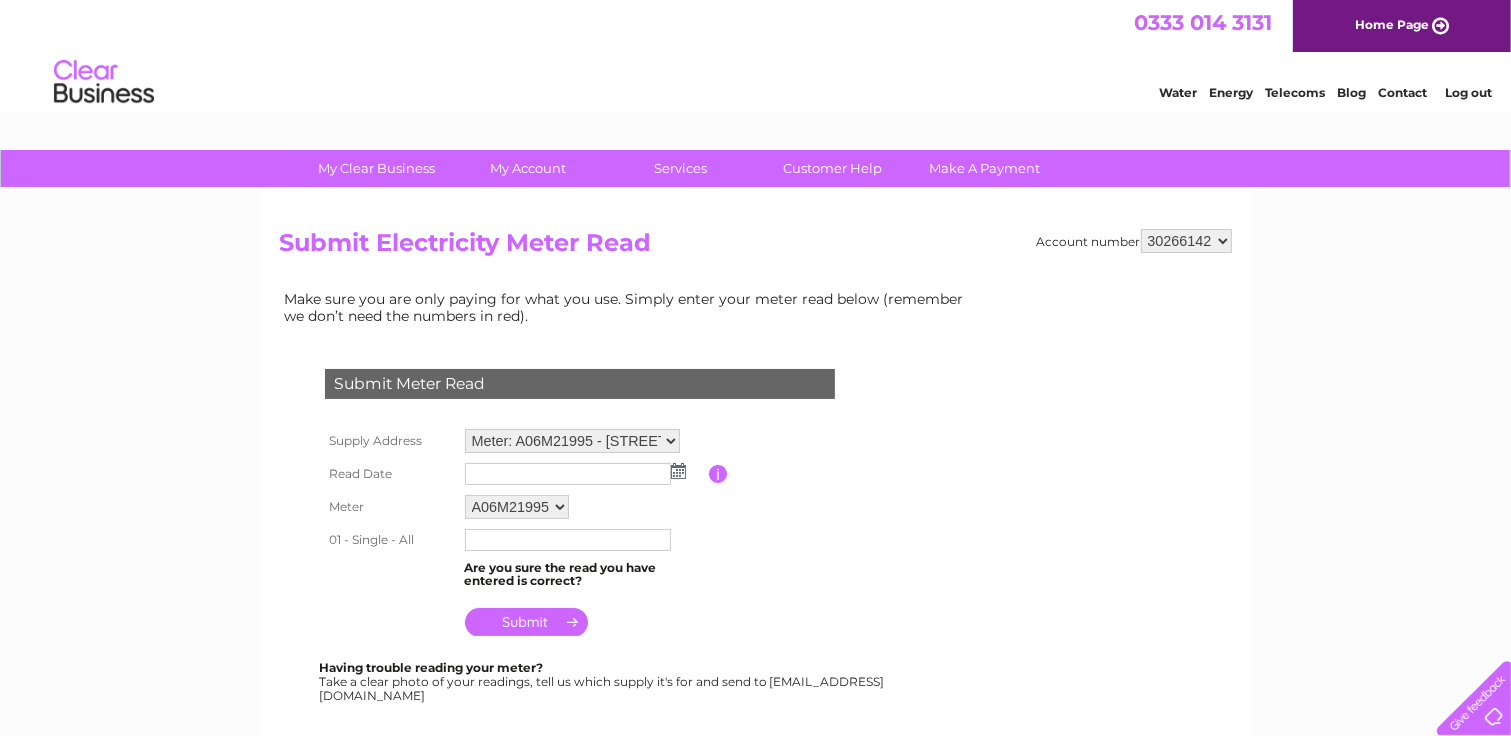 scroll, scrollTop: 0, scrollLeft: 0, axis: both 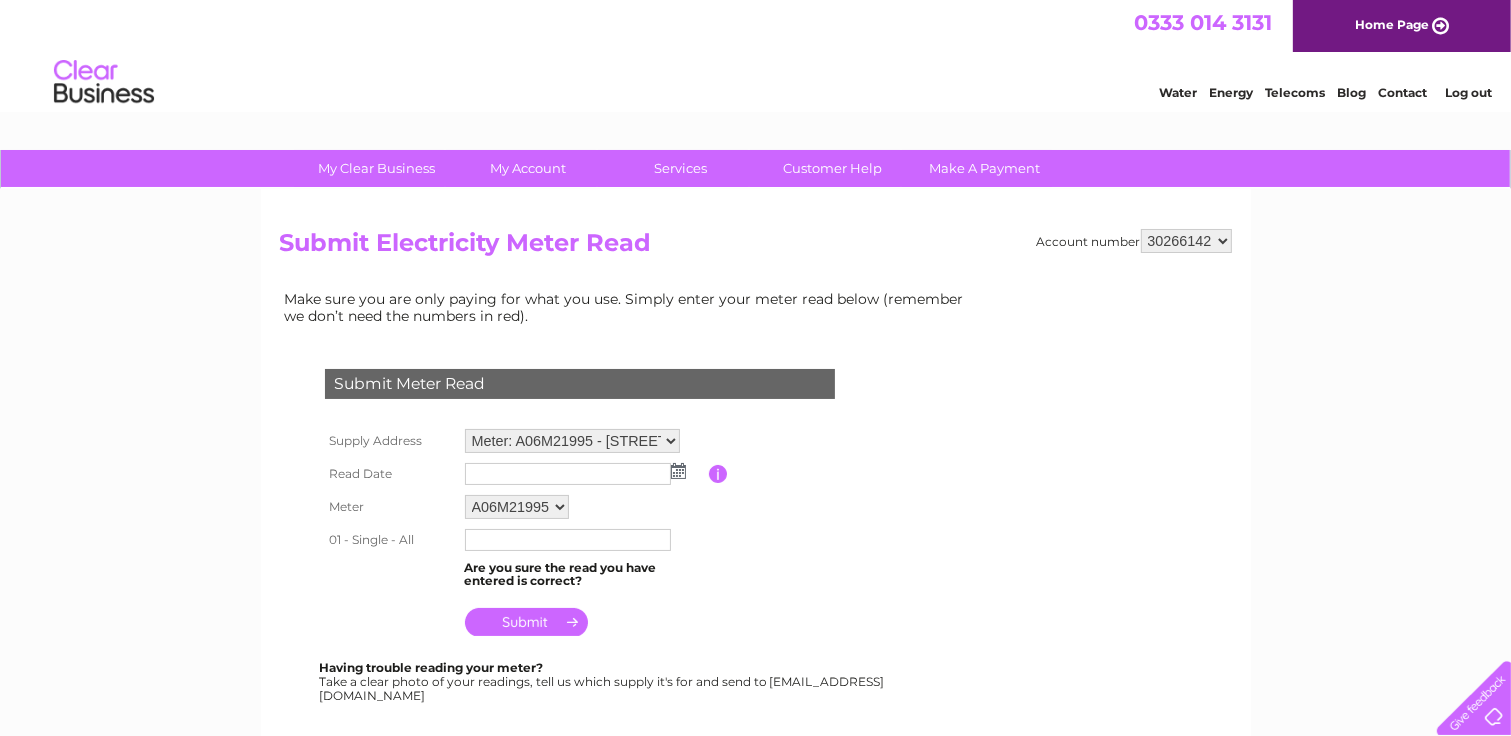 click on "Energy" at bounding box center (1231, 92) 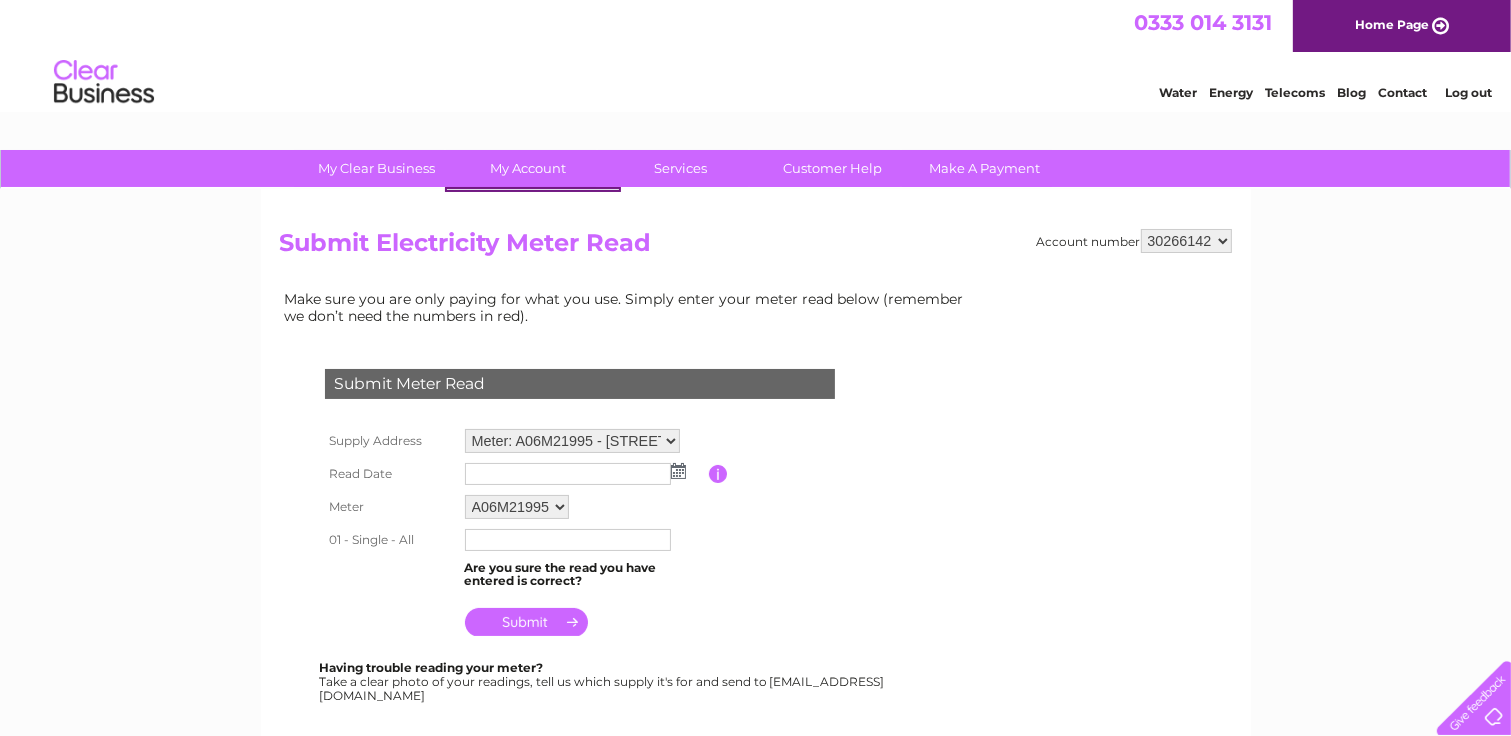 scroll, scrollTop: 0, scrollLeft: 0, axis: both 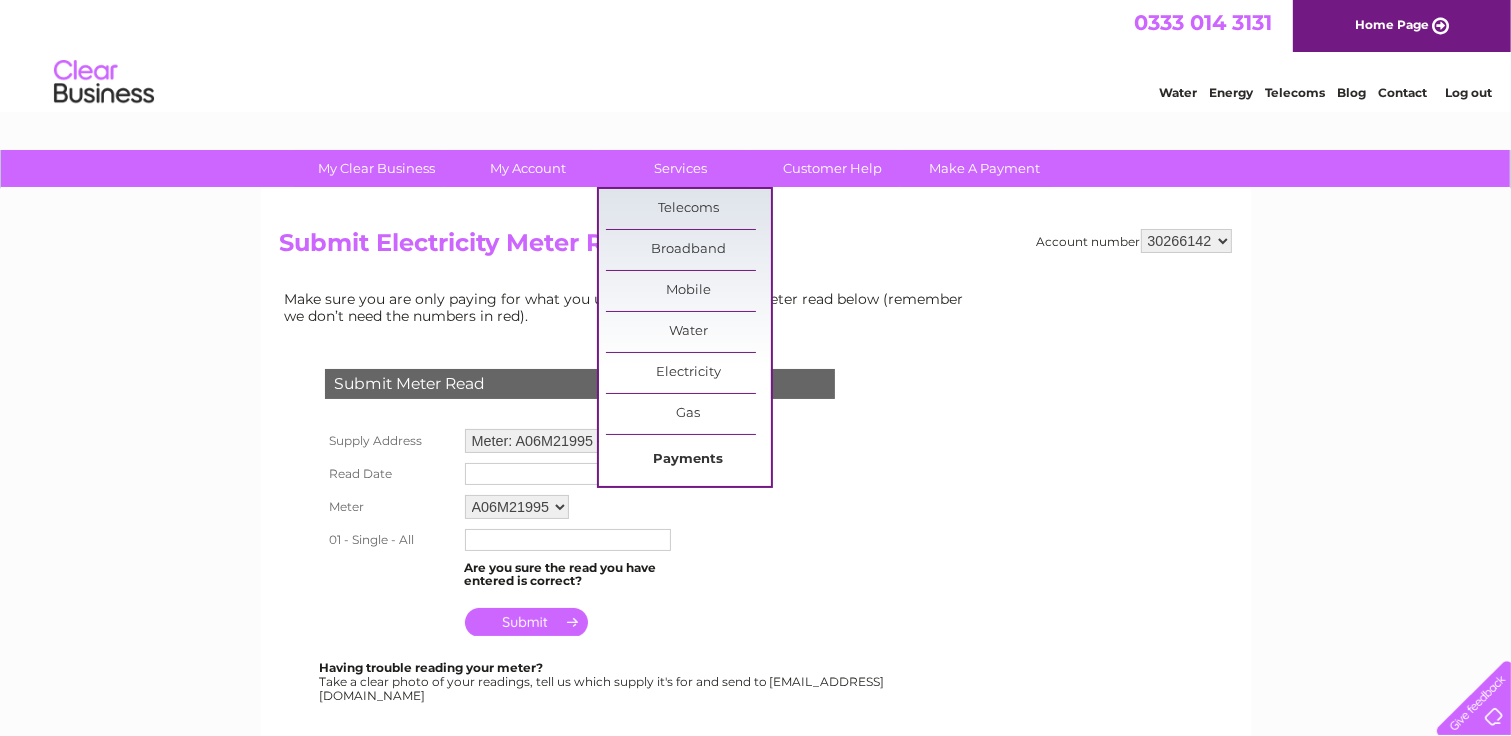 click on "Payments" at bounding box center (688, 460) 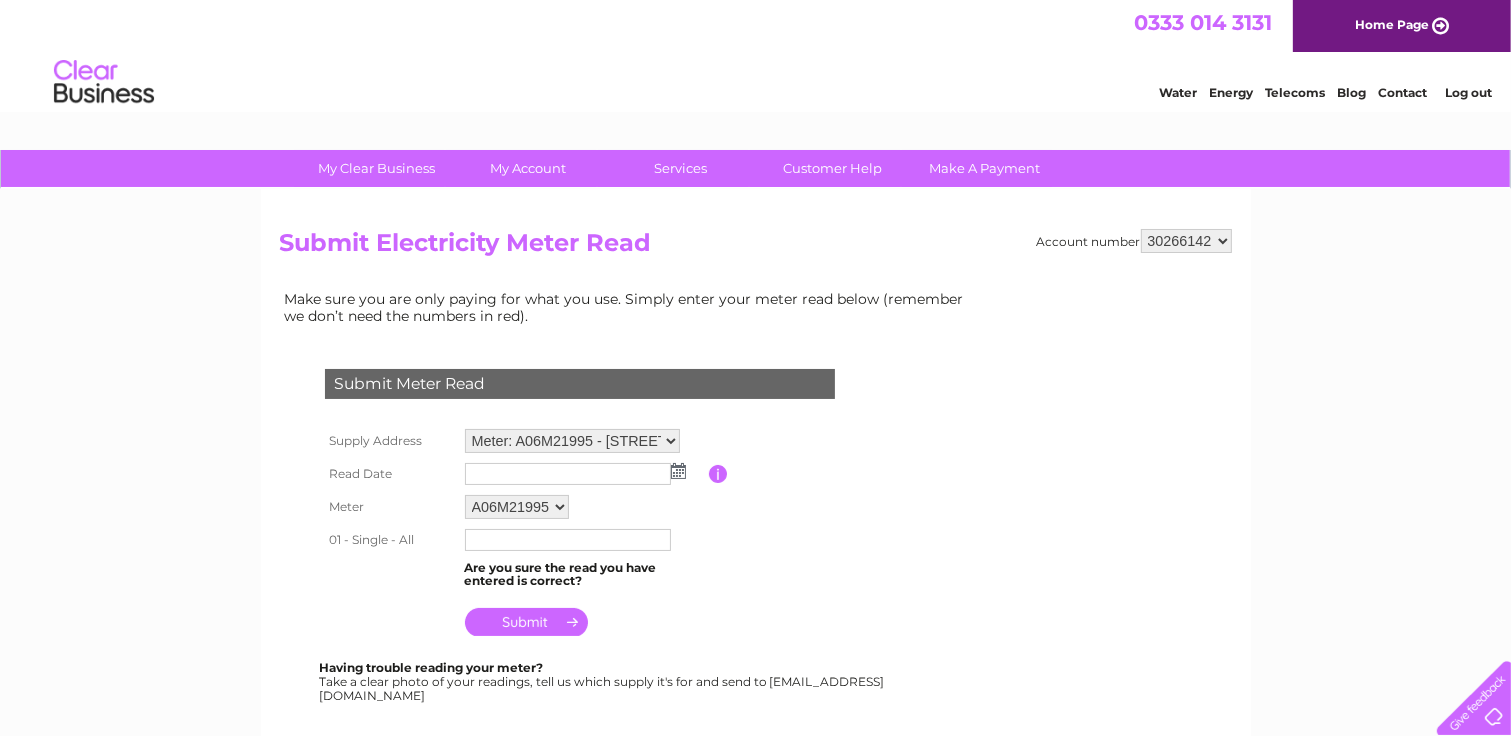 scroll, scrollTop: 0, scrollLeft: 0, axis: both 